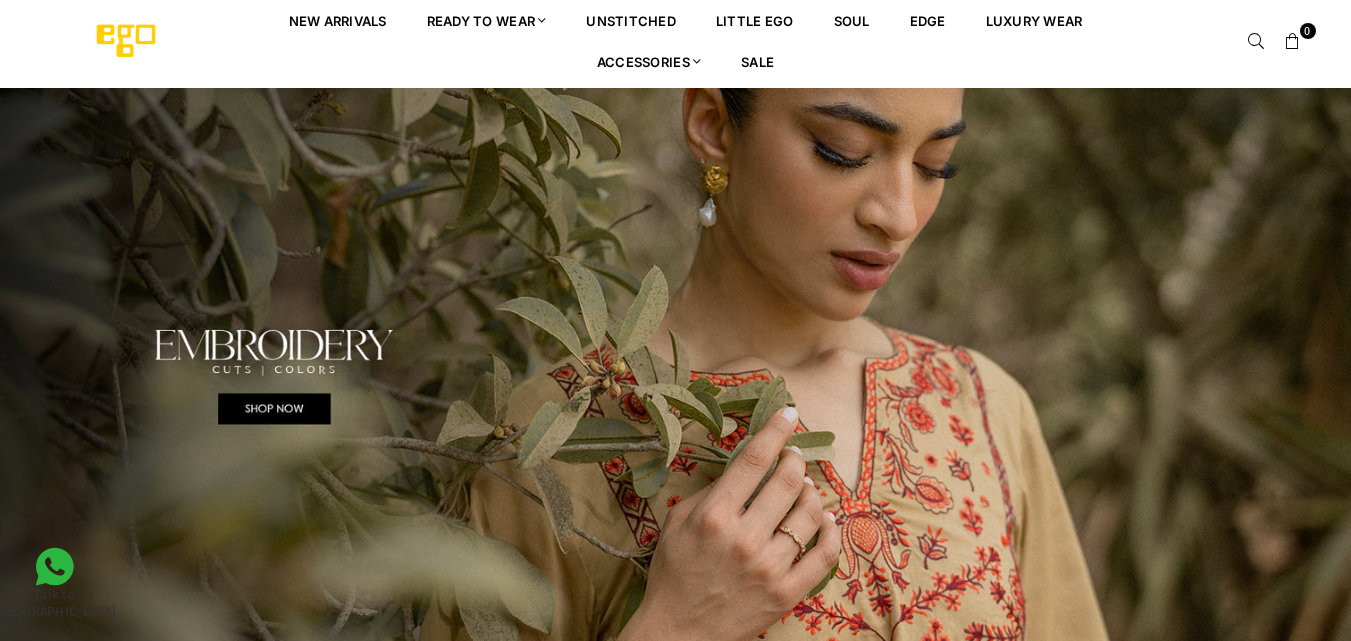 scroll, scrollTop: 0, scrollLeft: 0, axis: both 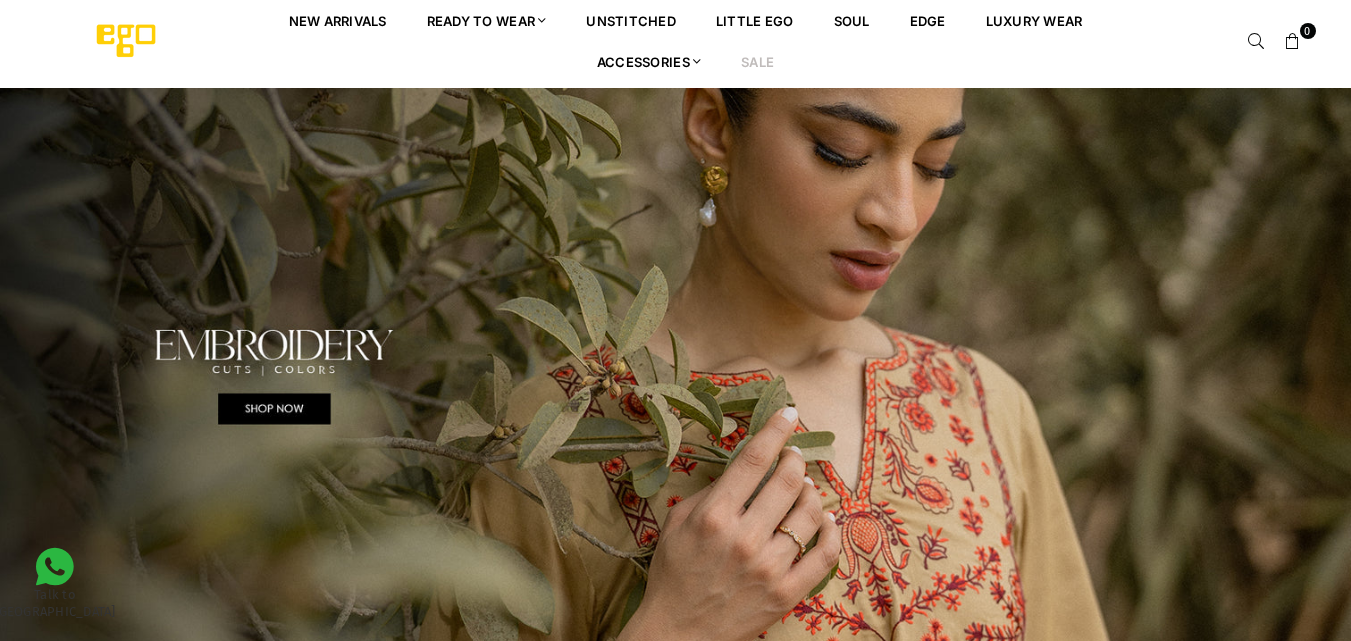 click on "Sale" at bounding box center (757, 61) 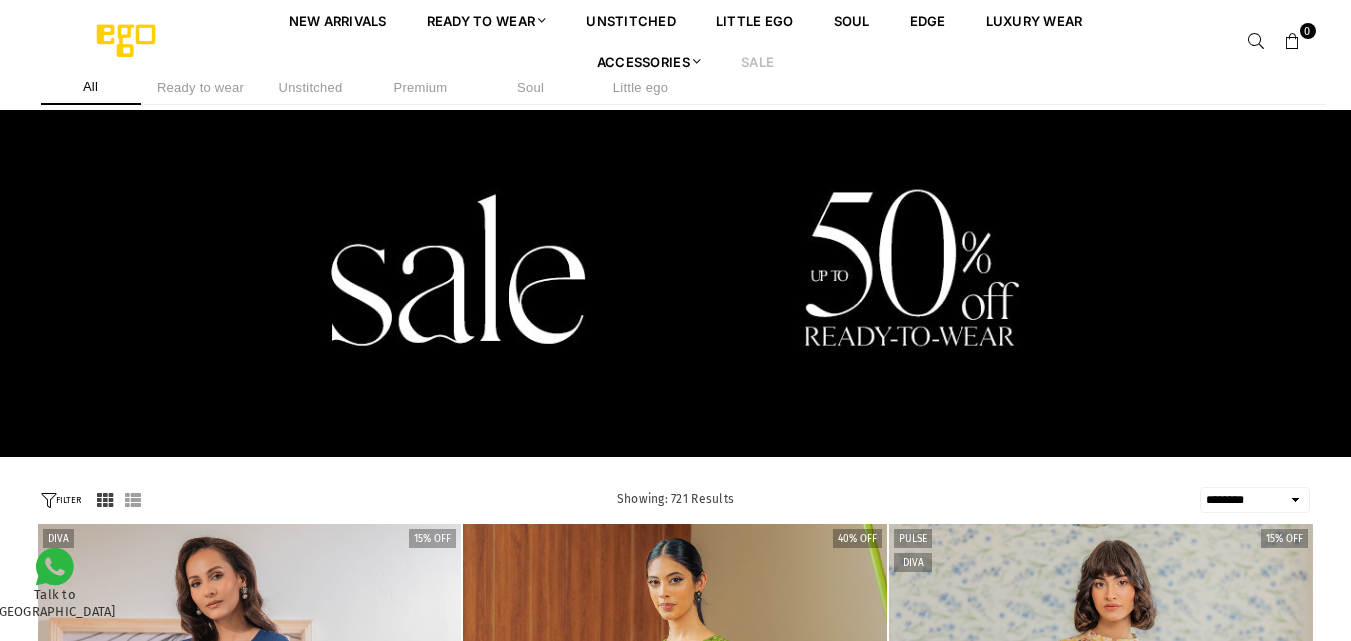 scroll, scrollTop: 460, scrollLeft: 0, axis: vertical 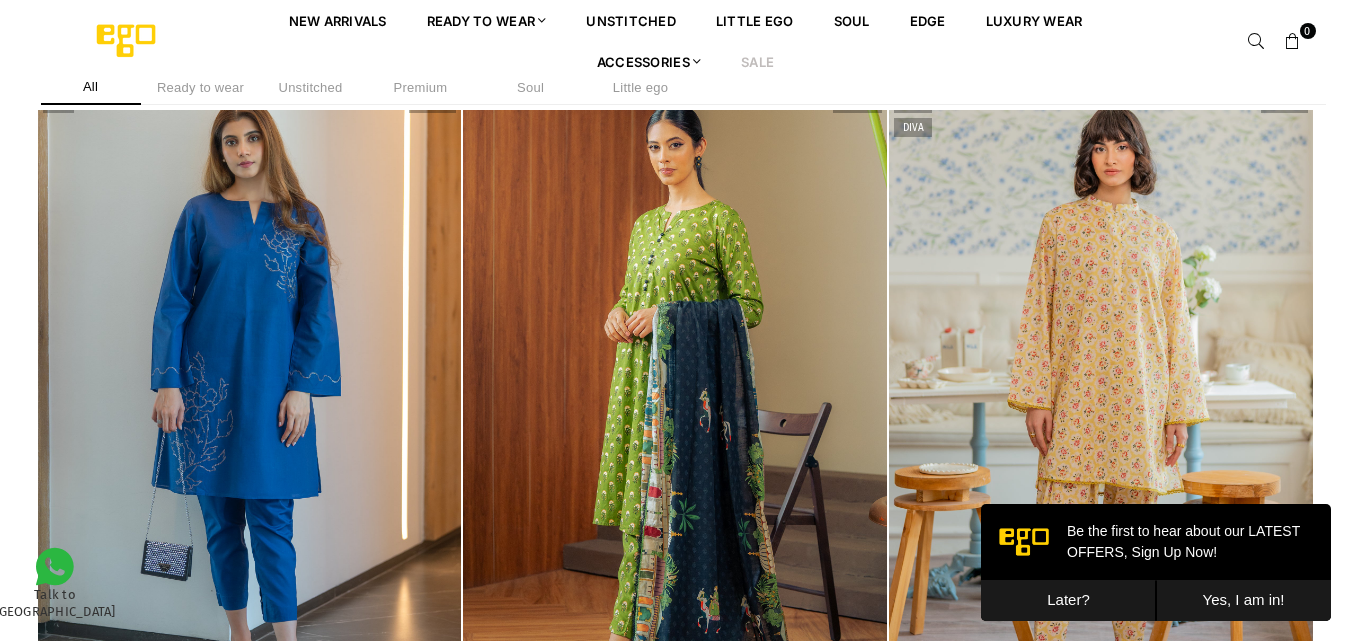 click on "**********" at bounding box center (675, 1460) 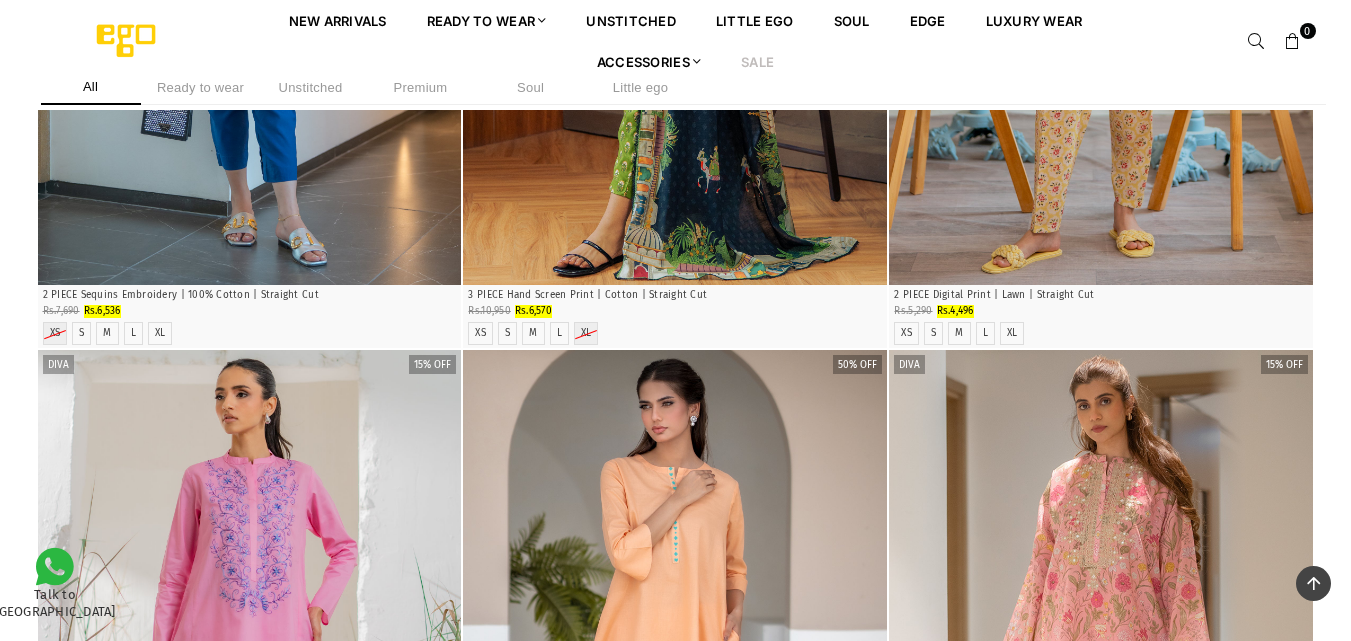 scroll, scrollTop: 850, scrollLeft: 0, axis: vertical 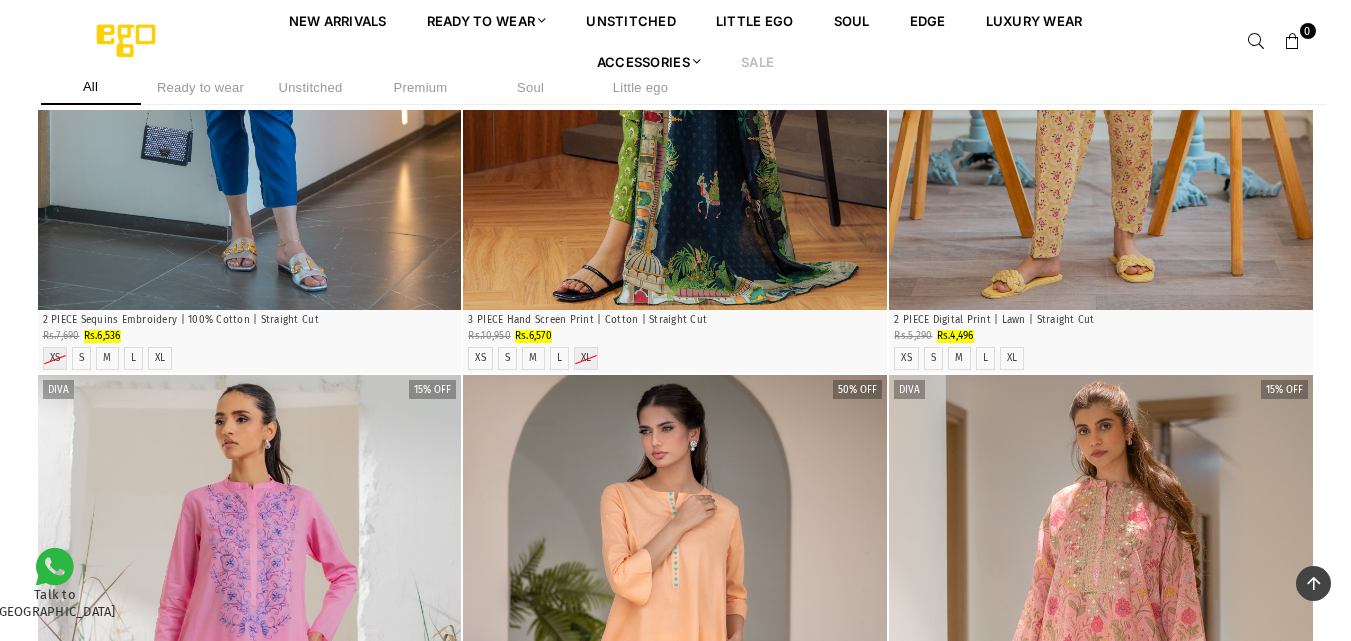 click on "Ready to wear" at bounding box center (201, 87) 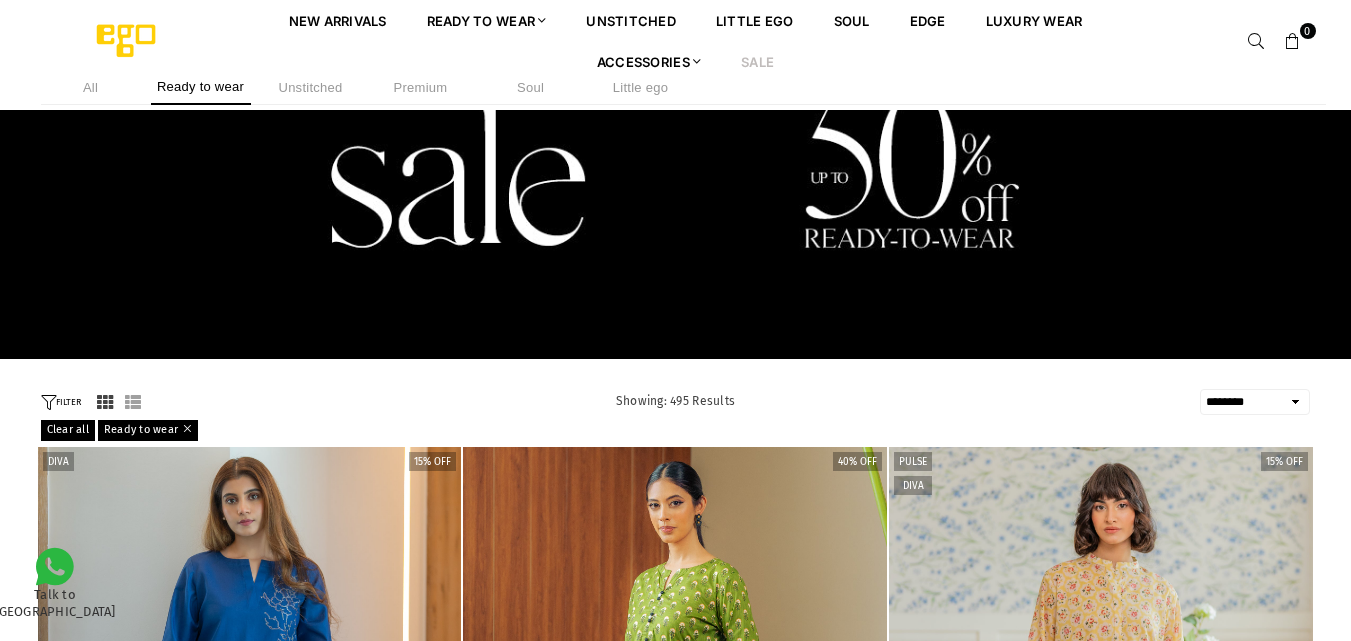scroll, scrollTop: 297, scrollLeft: 0, axis: vertical 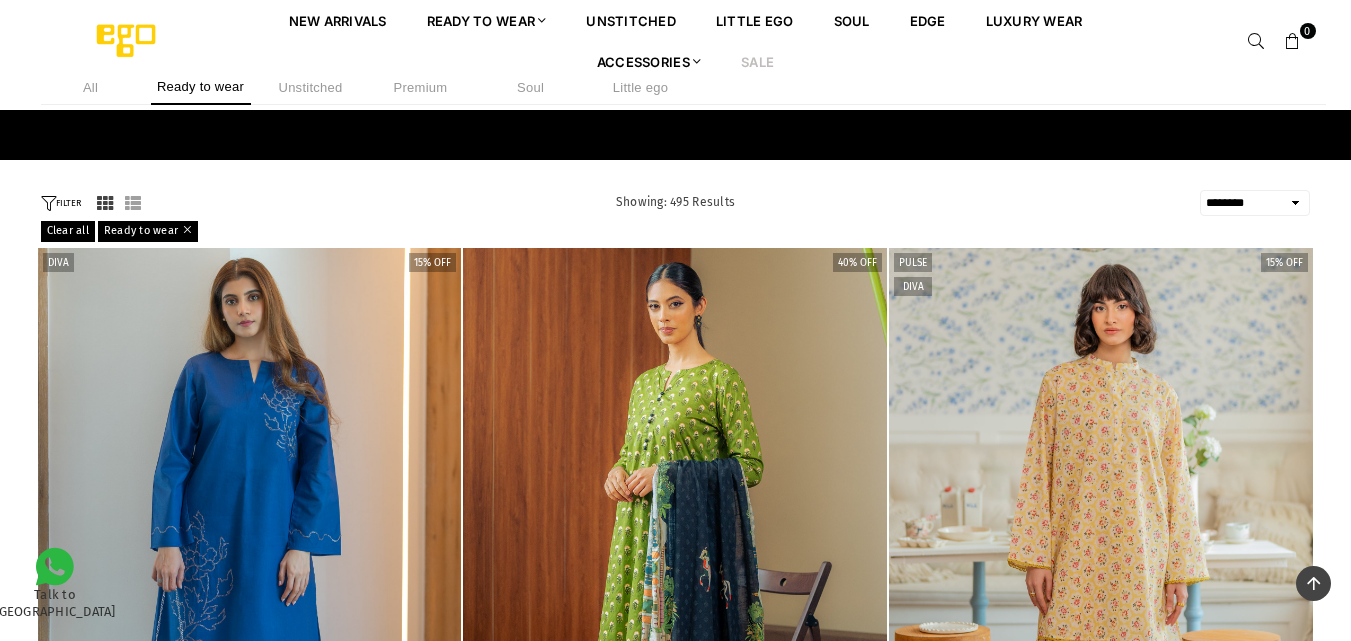 click on "**********" at bounding box center [1255, 203] 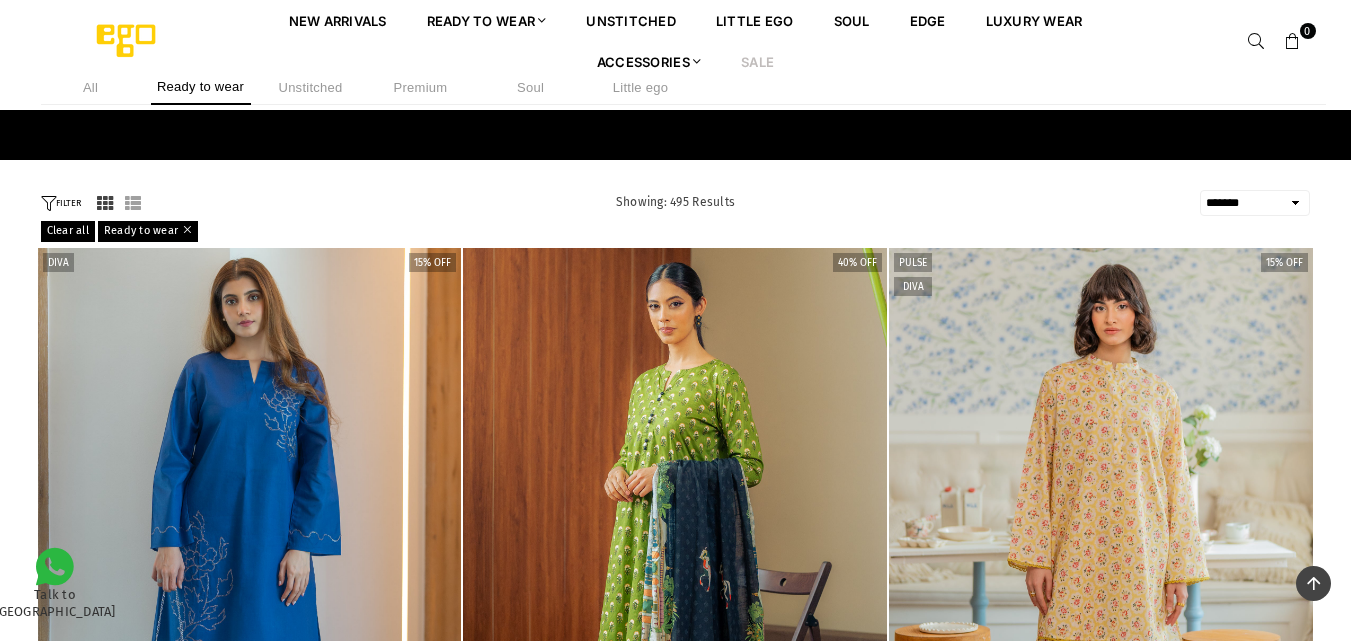 click on "**********" at bounding box center [1255, 203] 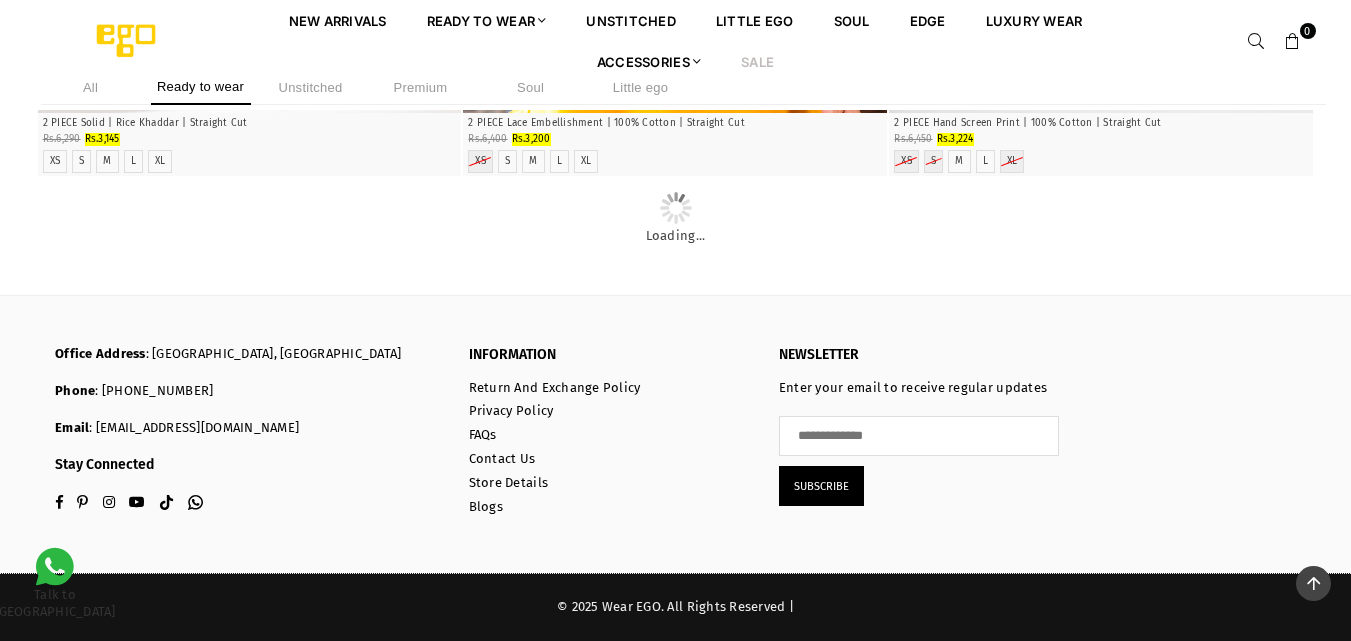 scroll, scrollTop: 11944, scrollLeft: 0, axis: vertical 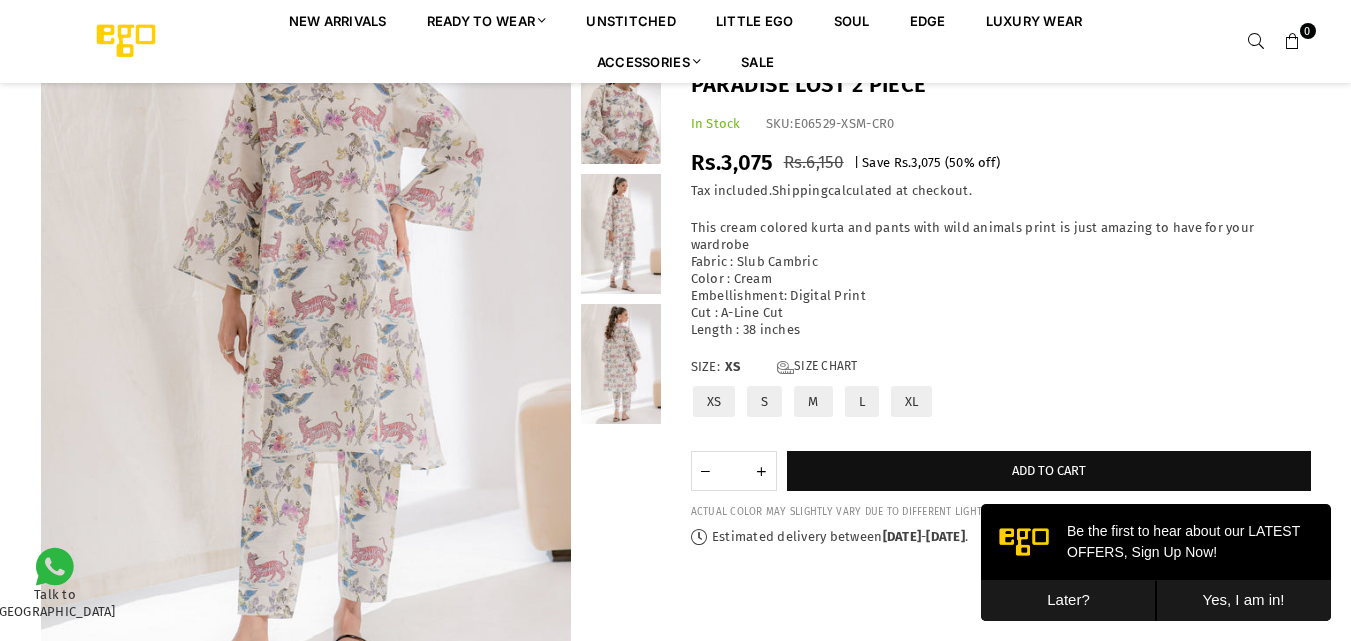 click at bounding box center (621, 234) 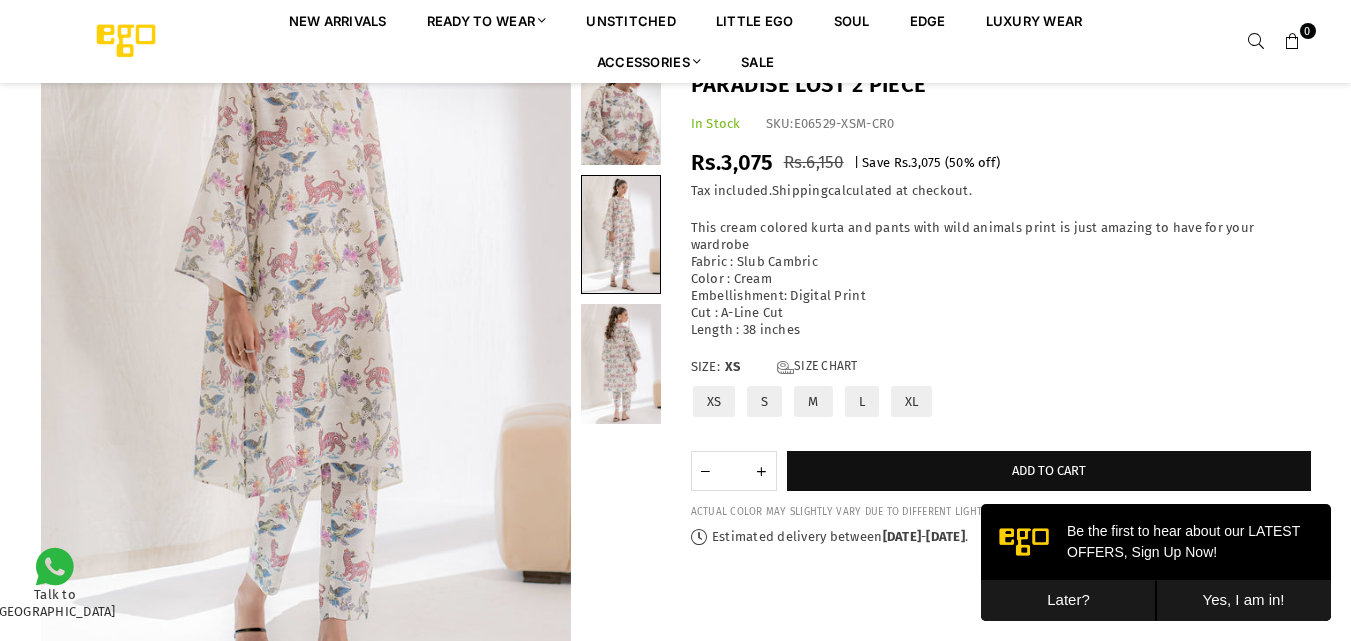 click at bounding box center (621, 105) 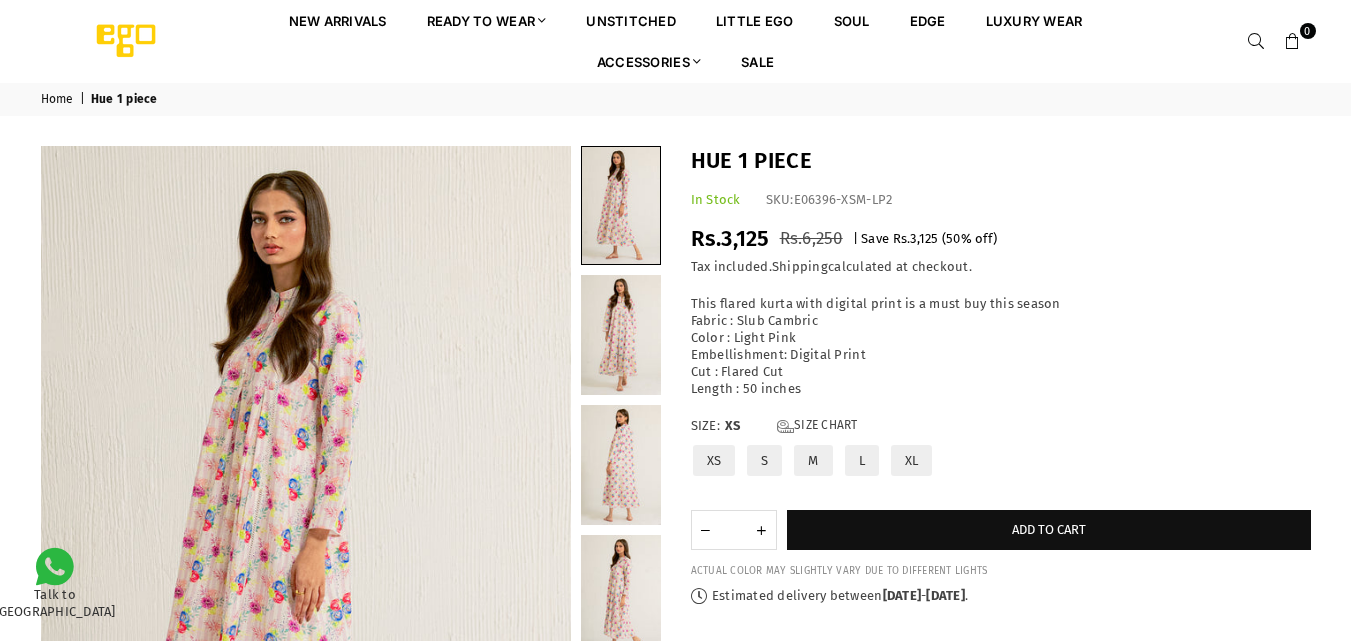 scroll, scrollTop: 0, scrollLeft: 0, axis: both 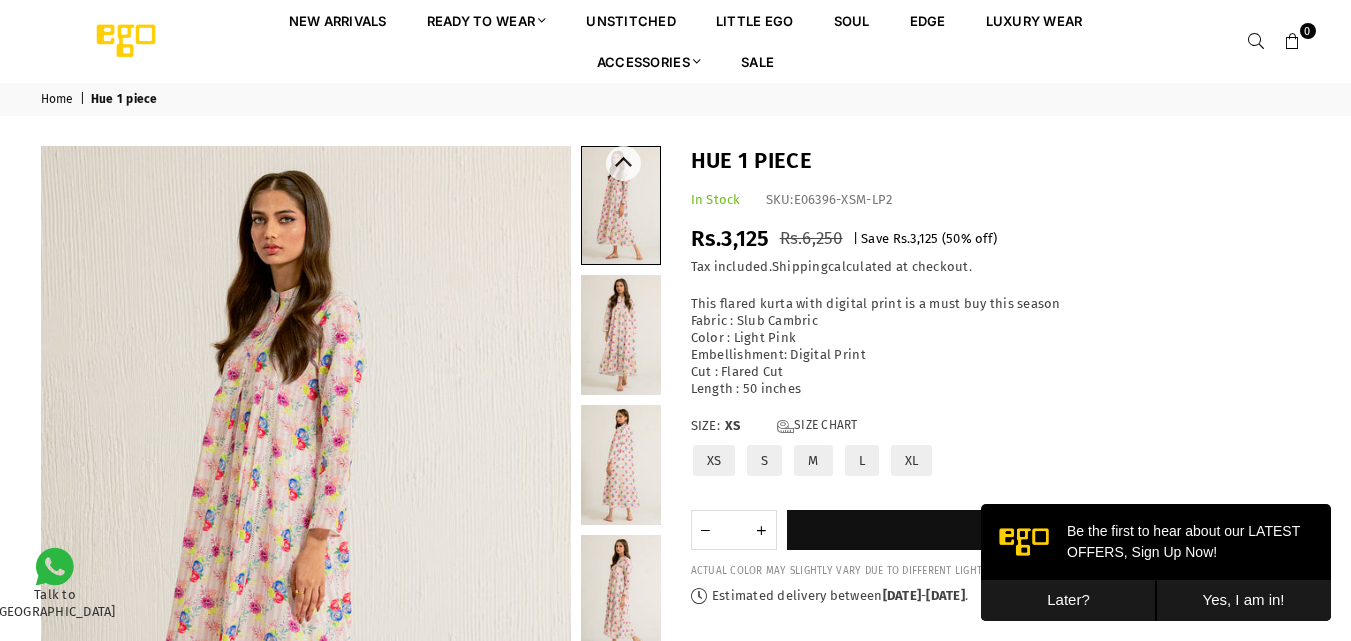 click at bounding box center (621, 335) 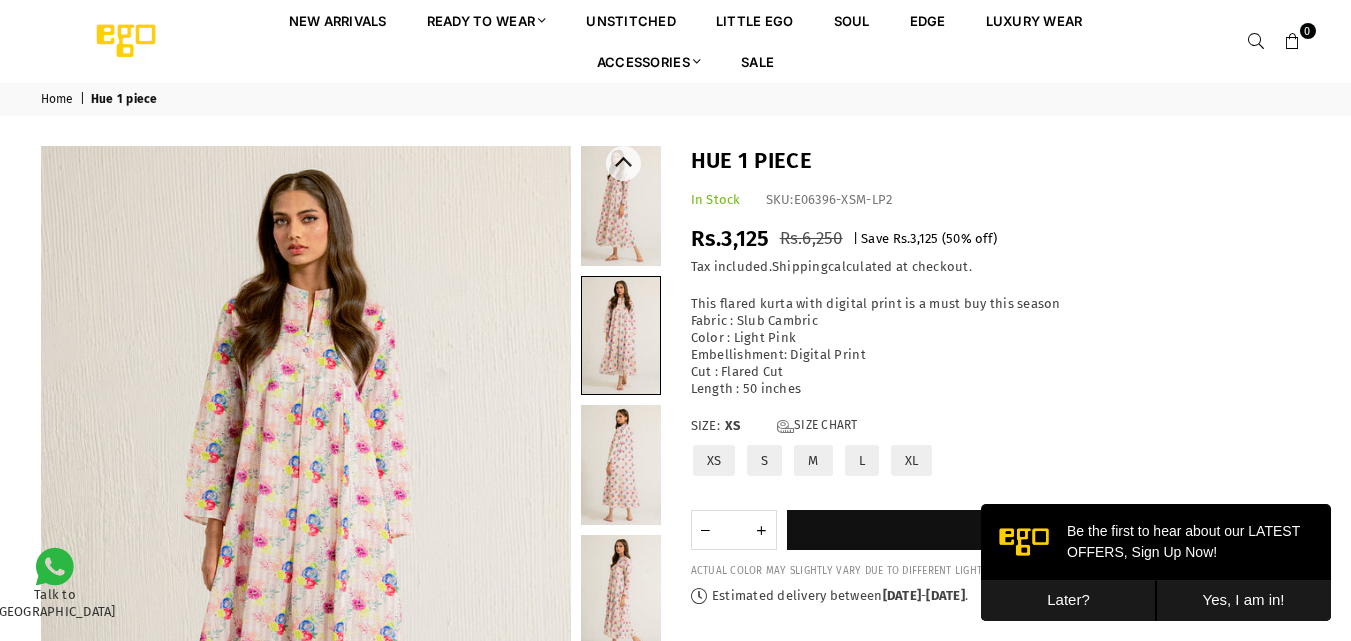 click at bounding box center [621, 465] 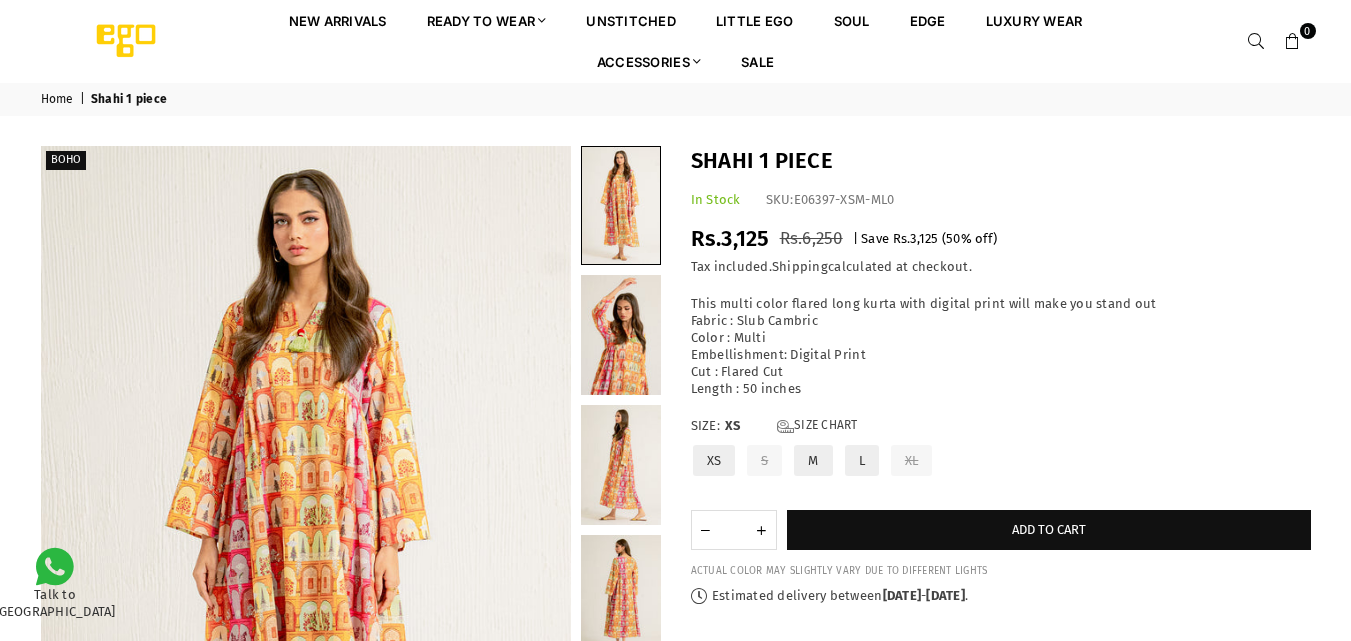 scroll, scrollTop: 0, scrollLeft: 0, axis: both 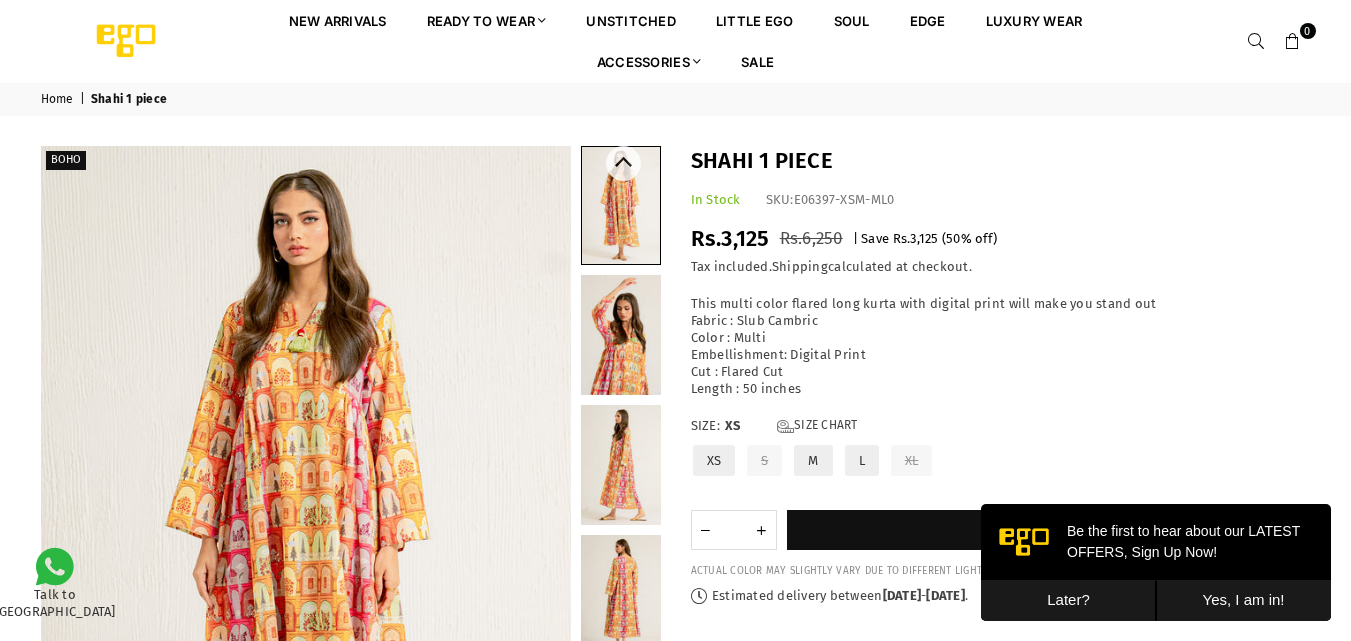click at bounding box center [621, 335] 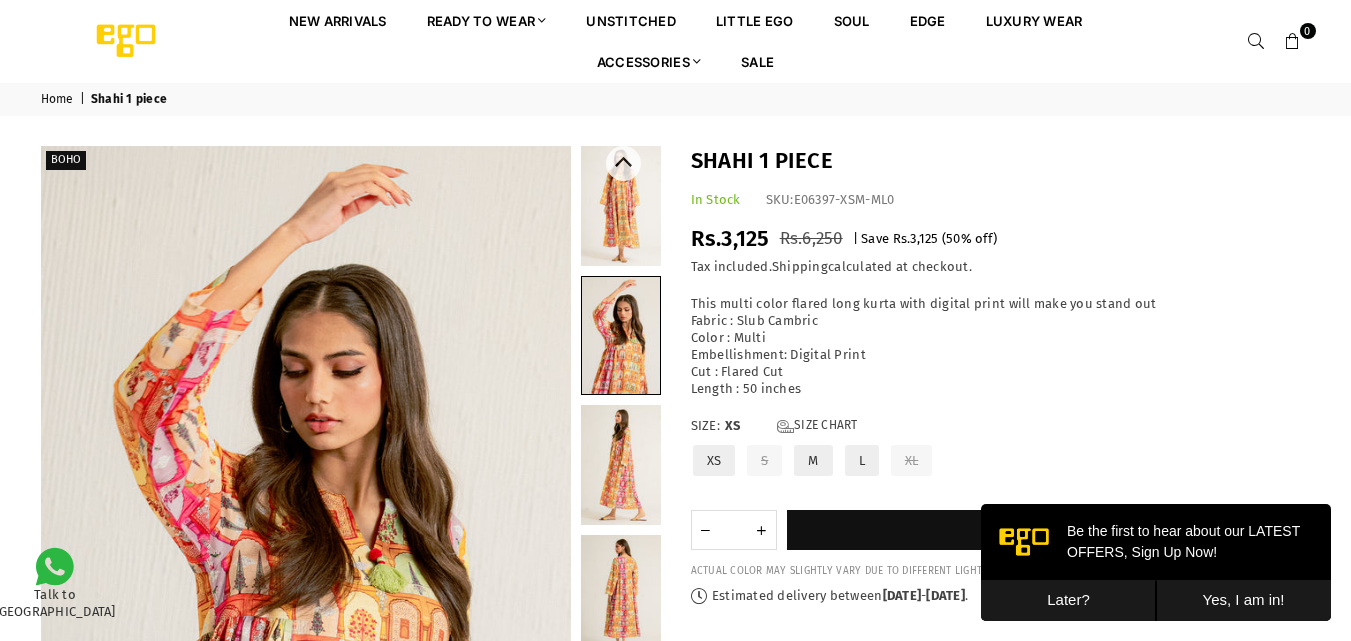 click at bounding box center (621, 465) 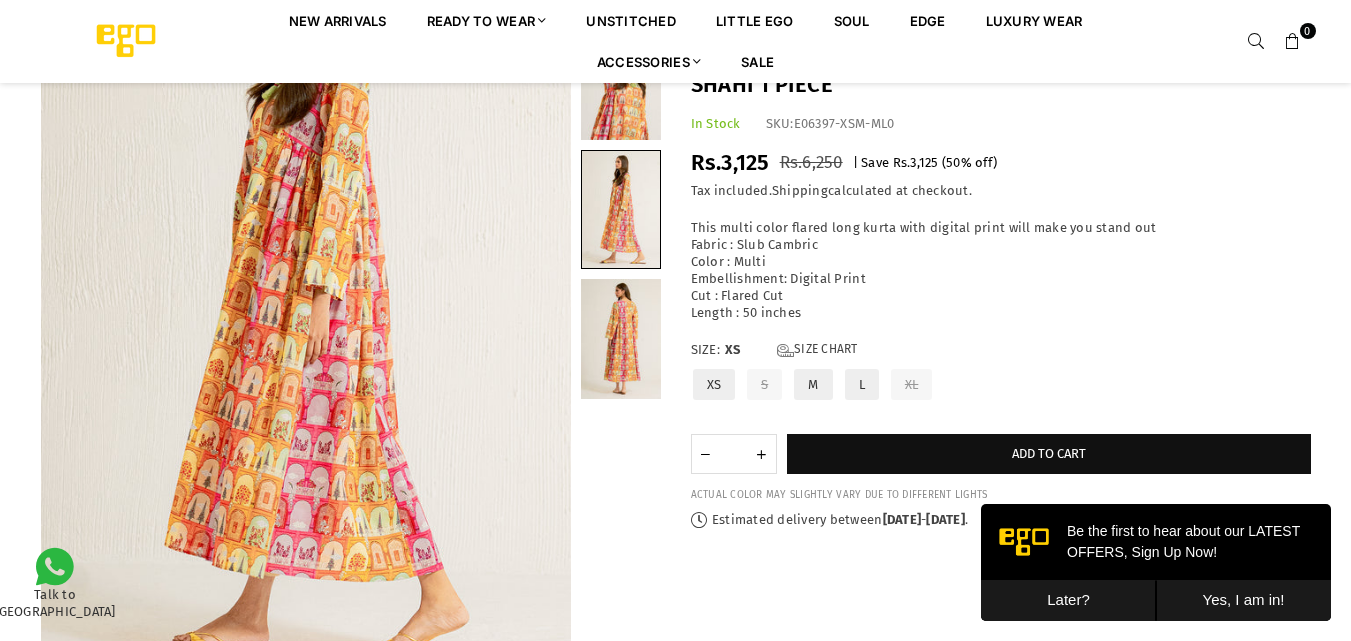 scroll, scrollTop: 240, scrollLeft: 0, axis: vertical 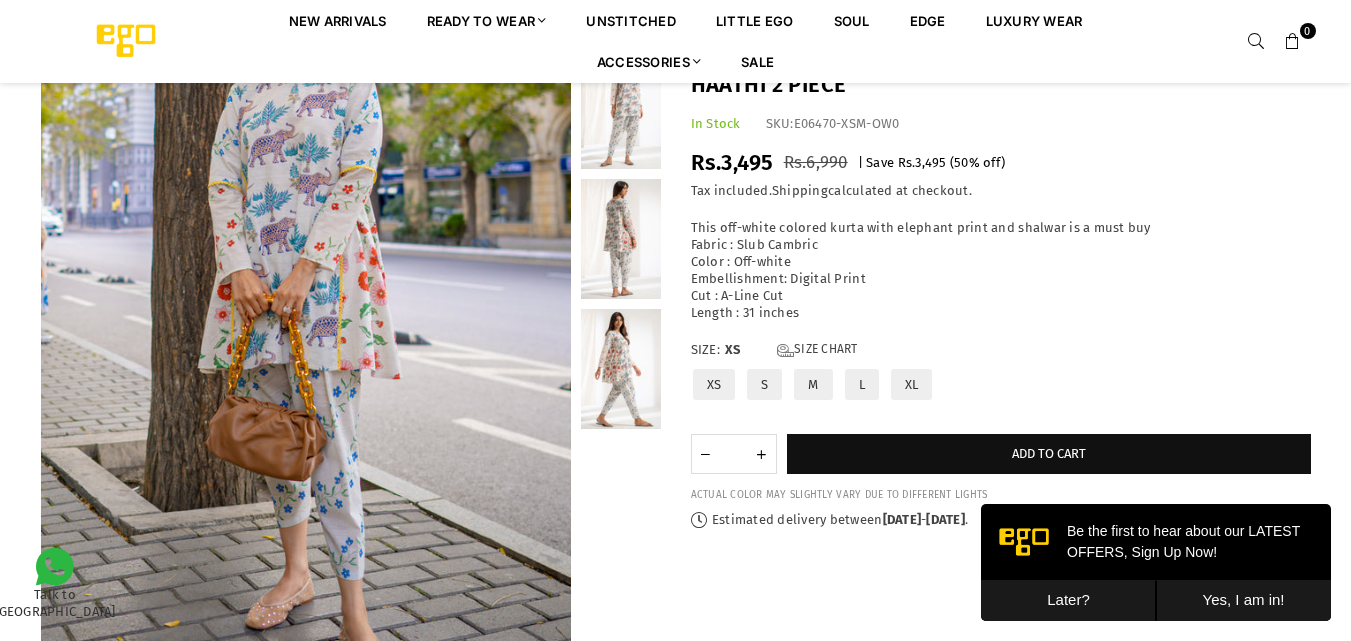 click at bounding box center [621, 239] 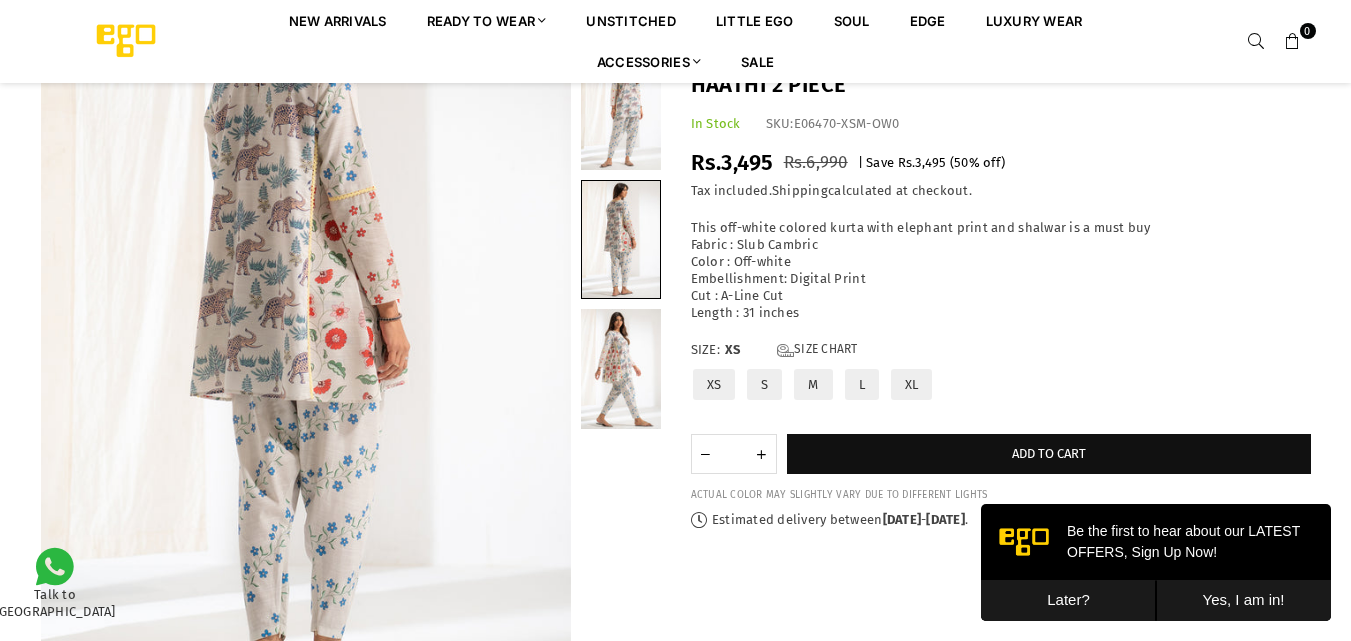 click at bounding box center (621, 369) 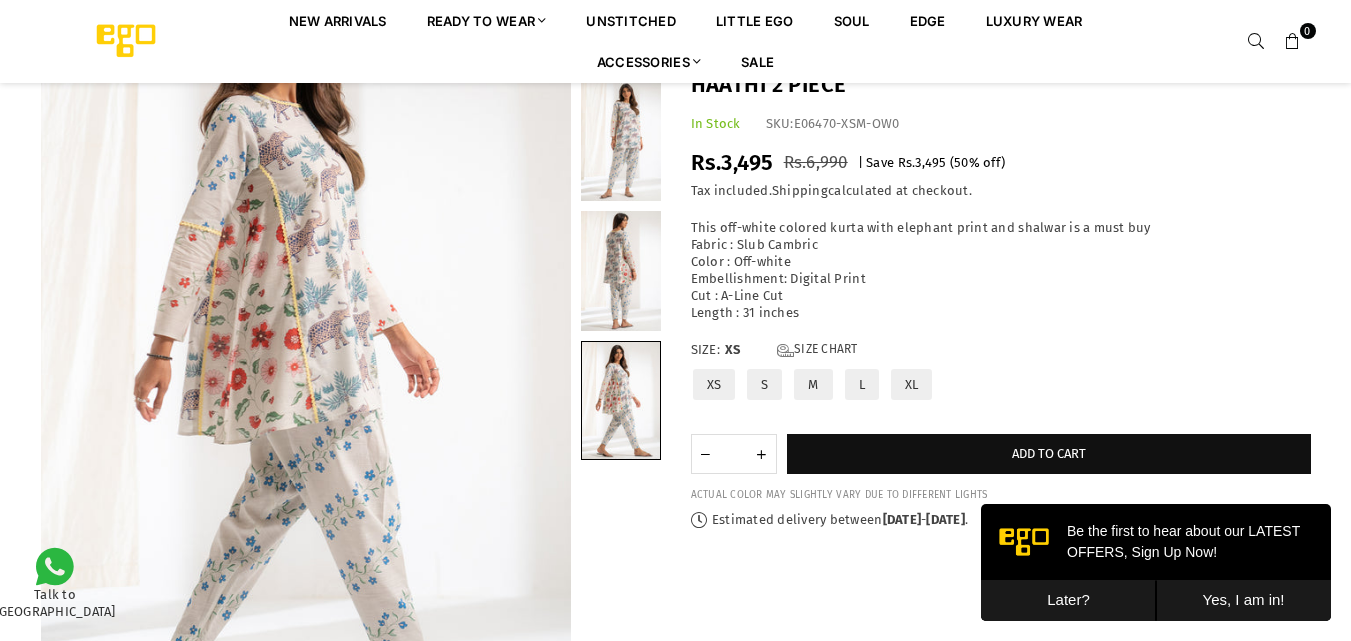 scroll, scrollTop: 179, scrollLeft: 0, axis: vertical 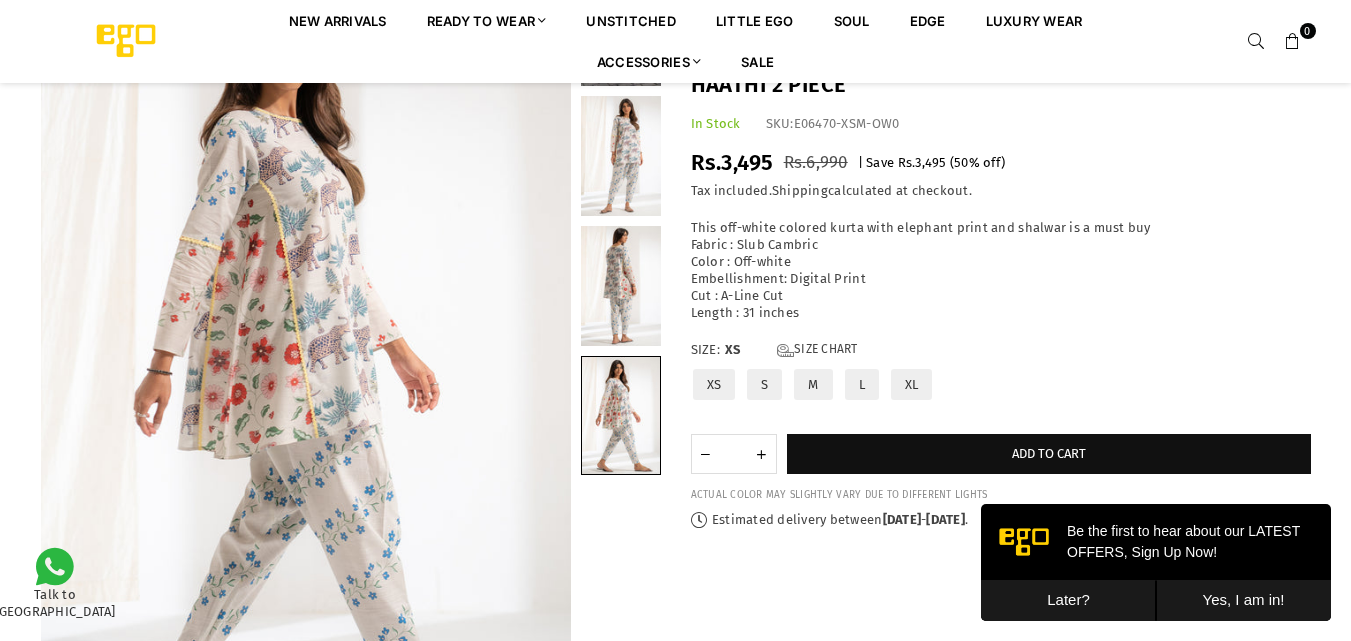 click at bounding box center (621, 156) 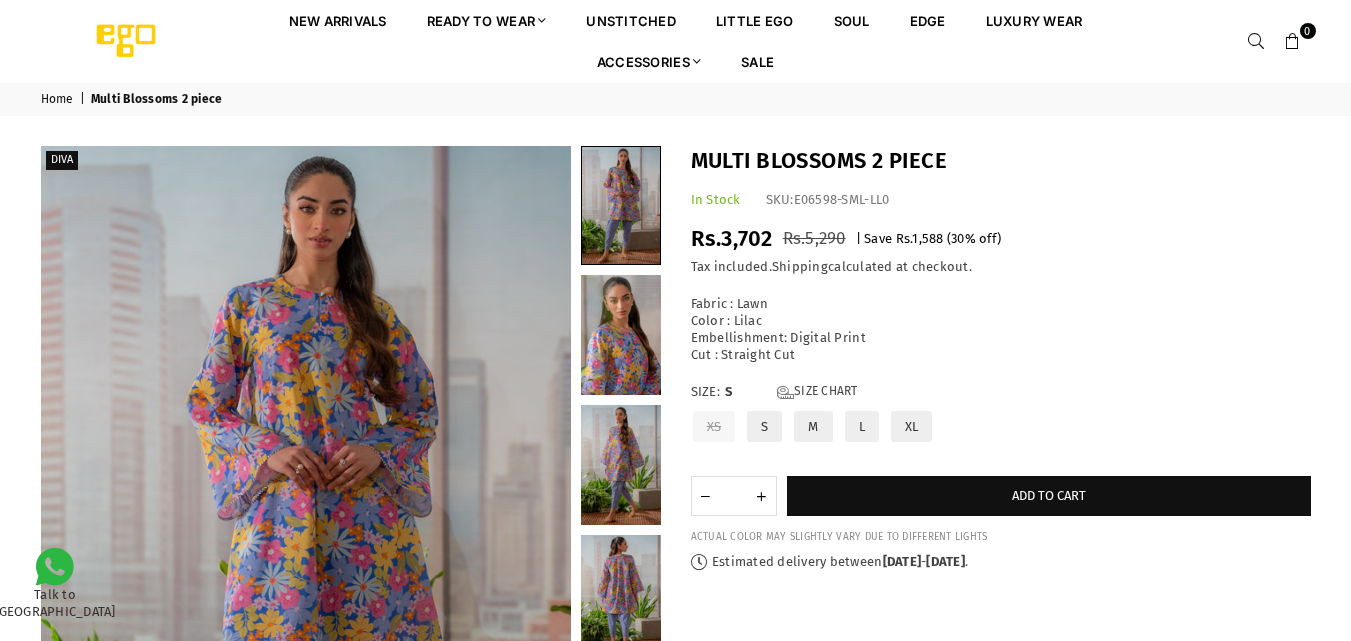 scroll, scrollTop: 0, scrollLeft: 0, axis: both 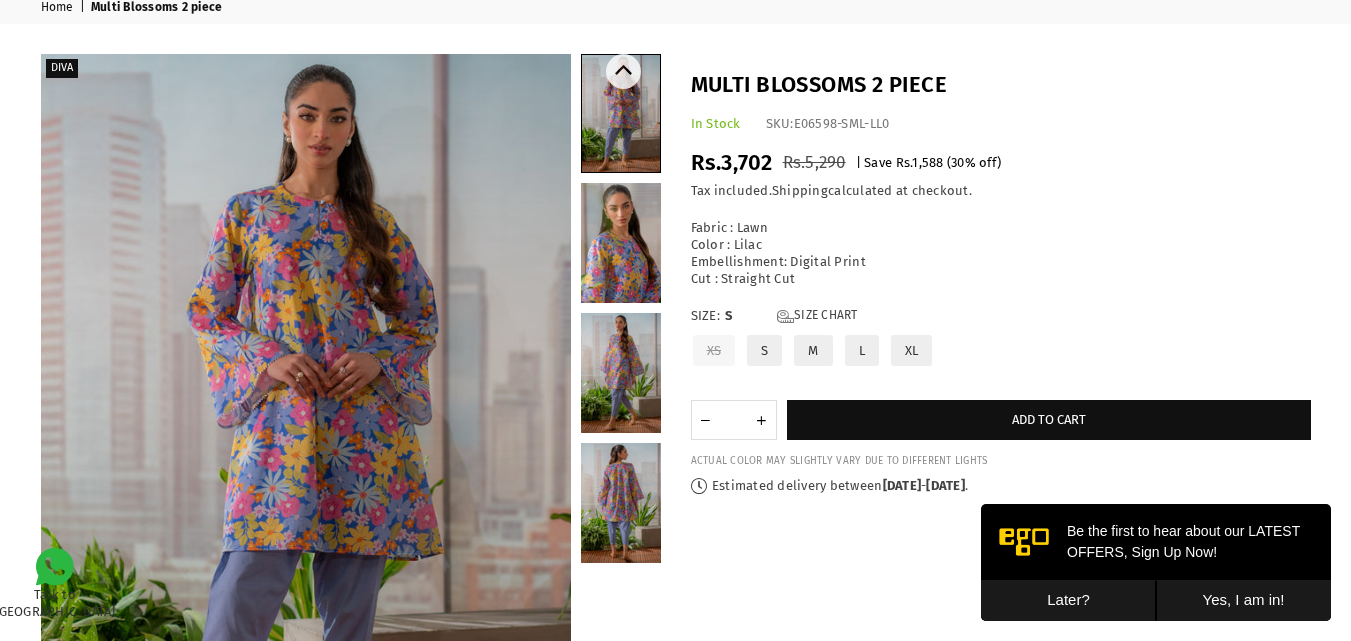 click at bounding box center (621, 373) 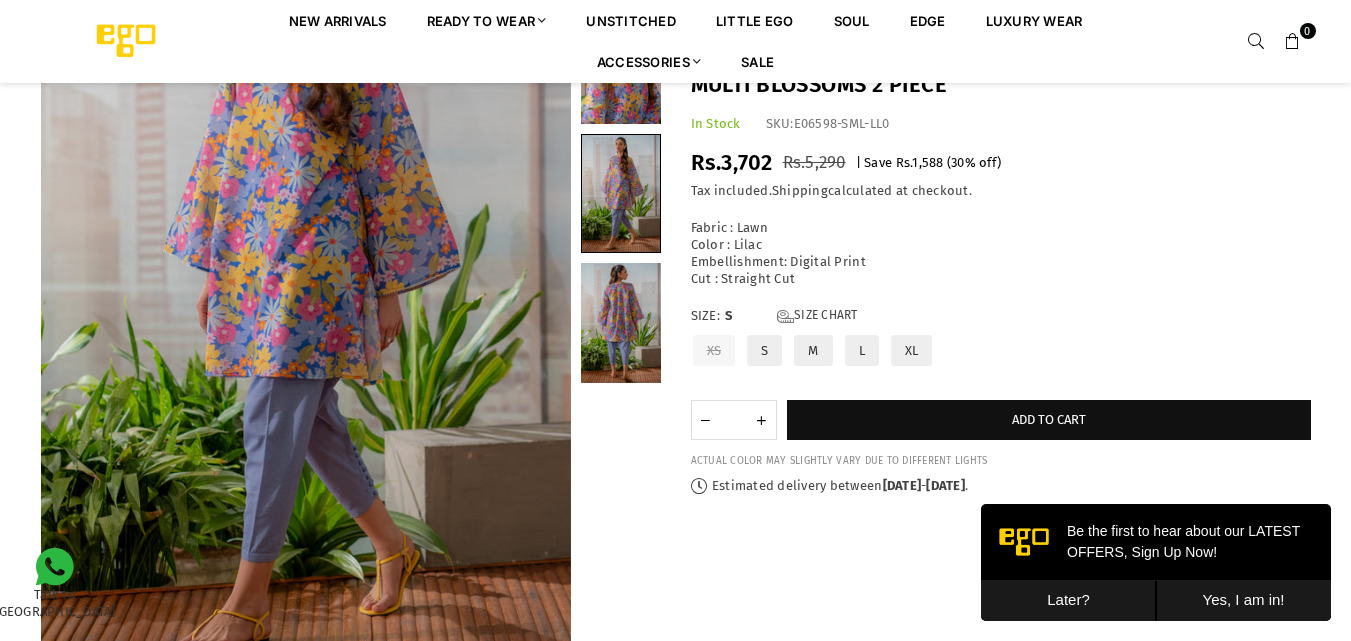 scroll, scrollTop: 266, scrollLeft: 0, axis: vertical 